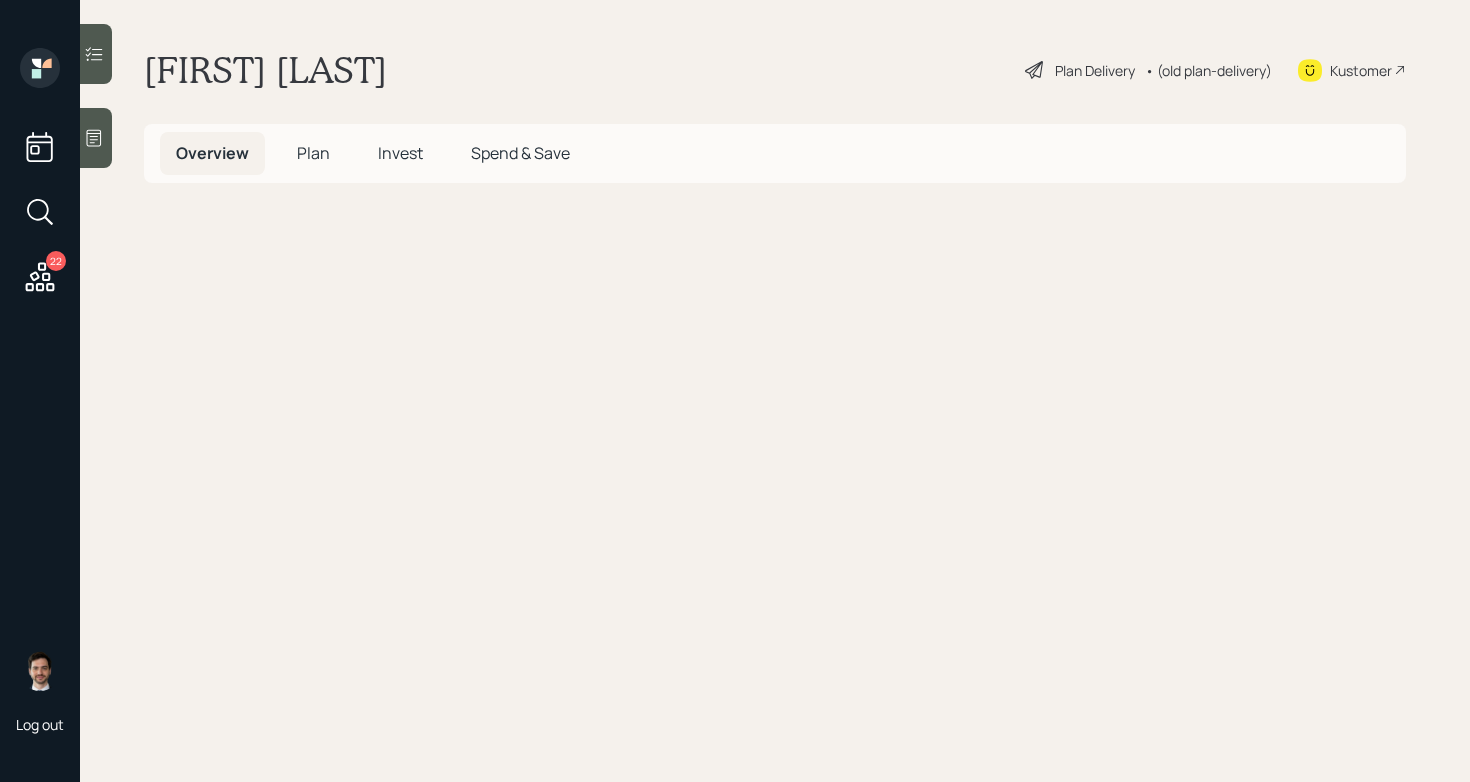 scroll, scrollTop: 0, scrollLeft: 0, axis: both 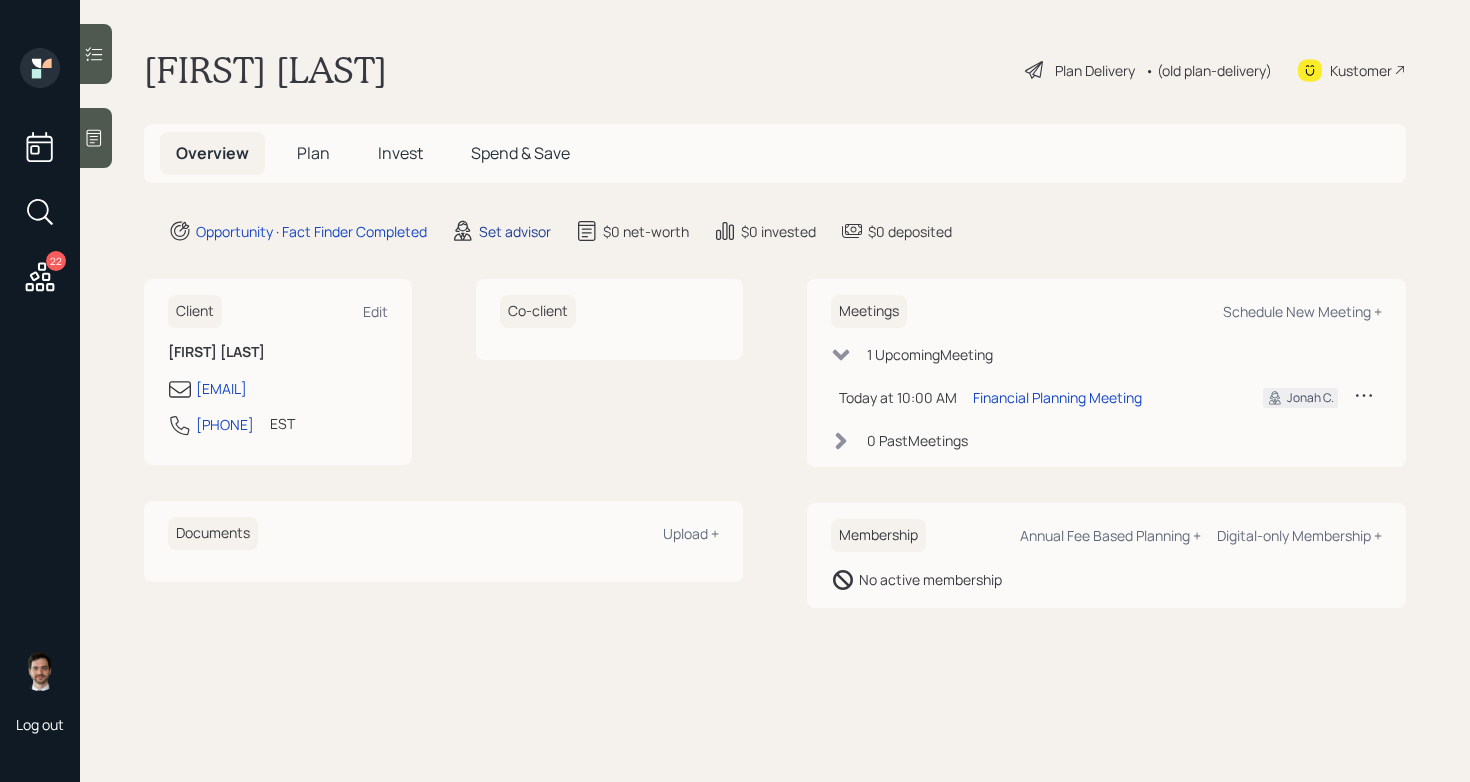 click on "Set advisor" at bounding box center (515, 231) 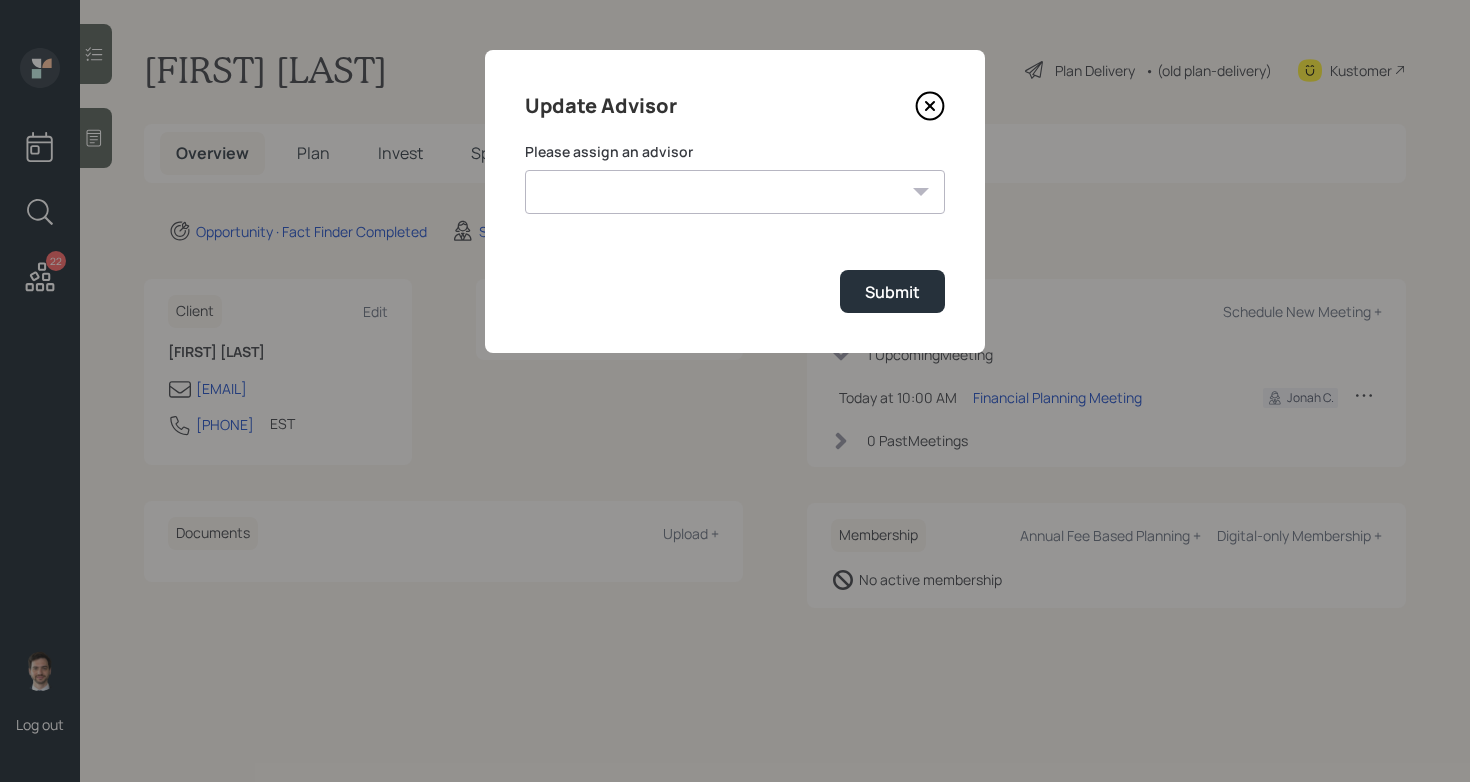 click on "Jonah Coleman Tyler End Michael Russo Treva Nostdahl Eric Schwartz James DiStasi Hunter Neumayer Sami Boghos Harrison Schaefer" at bounding box center [735, 192] 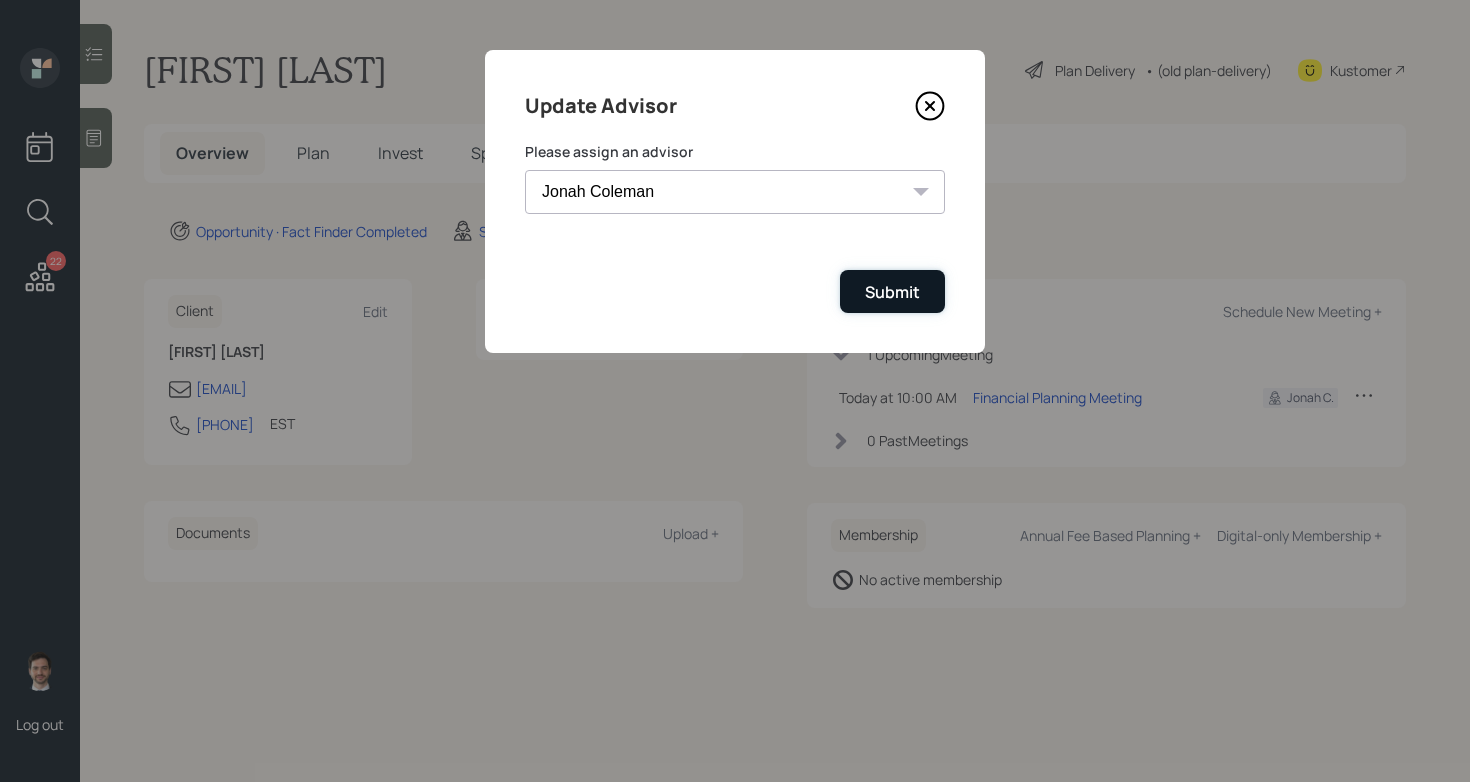 click on "Submit" at bounding box center (892, 291) 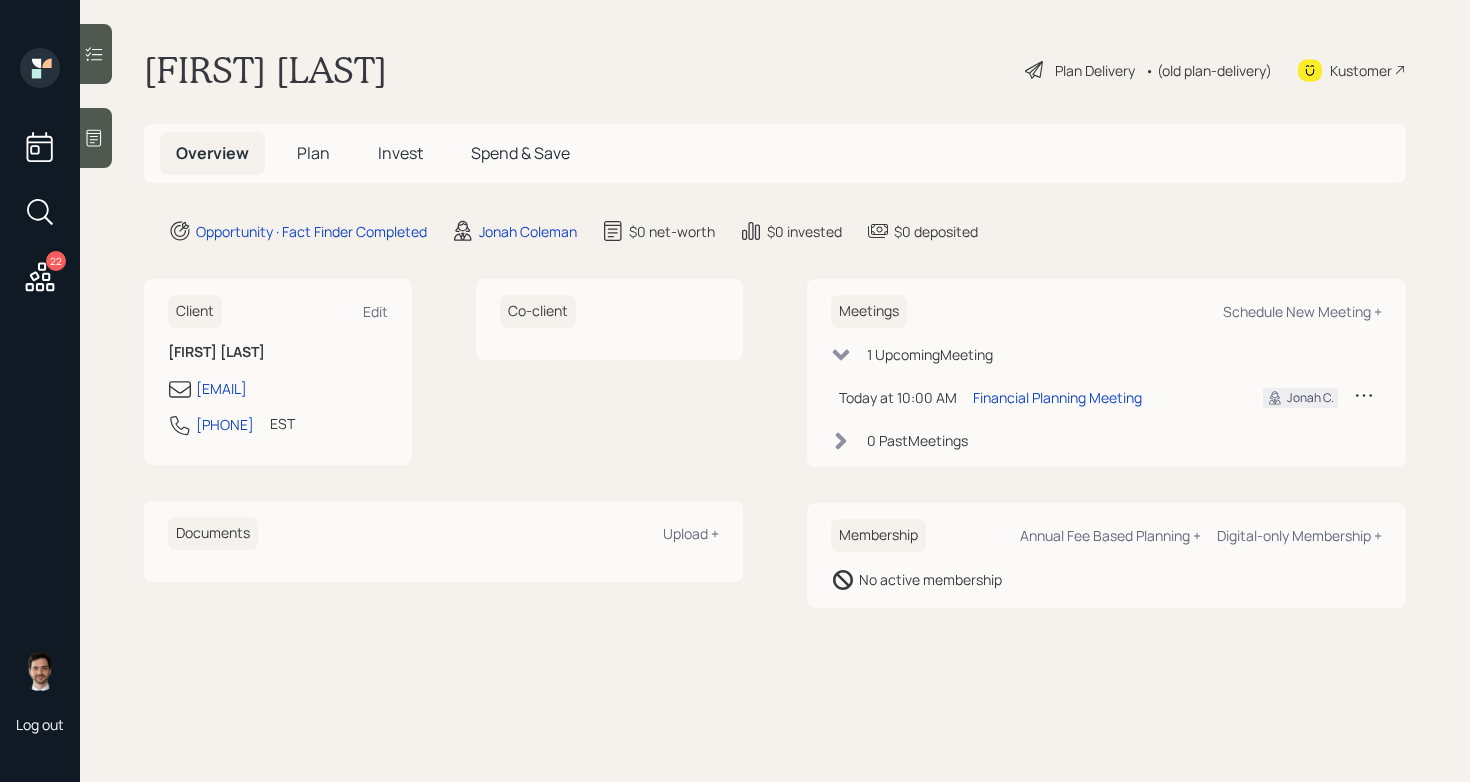 click on "Plan" at bounding box center (313, 153) 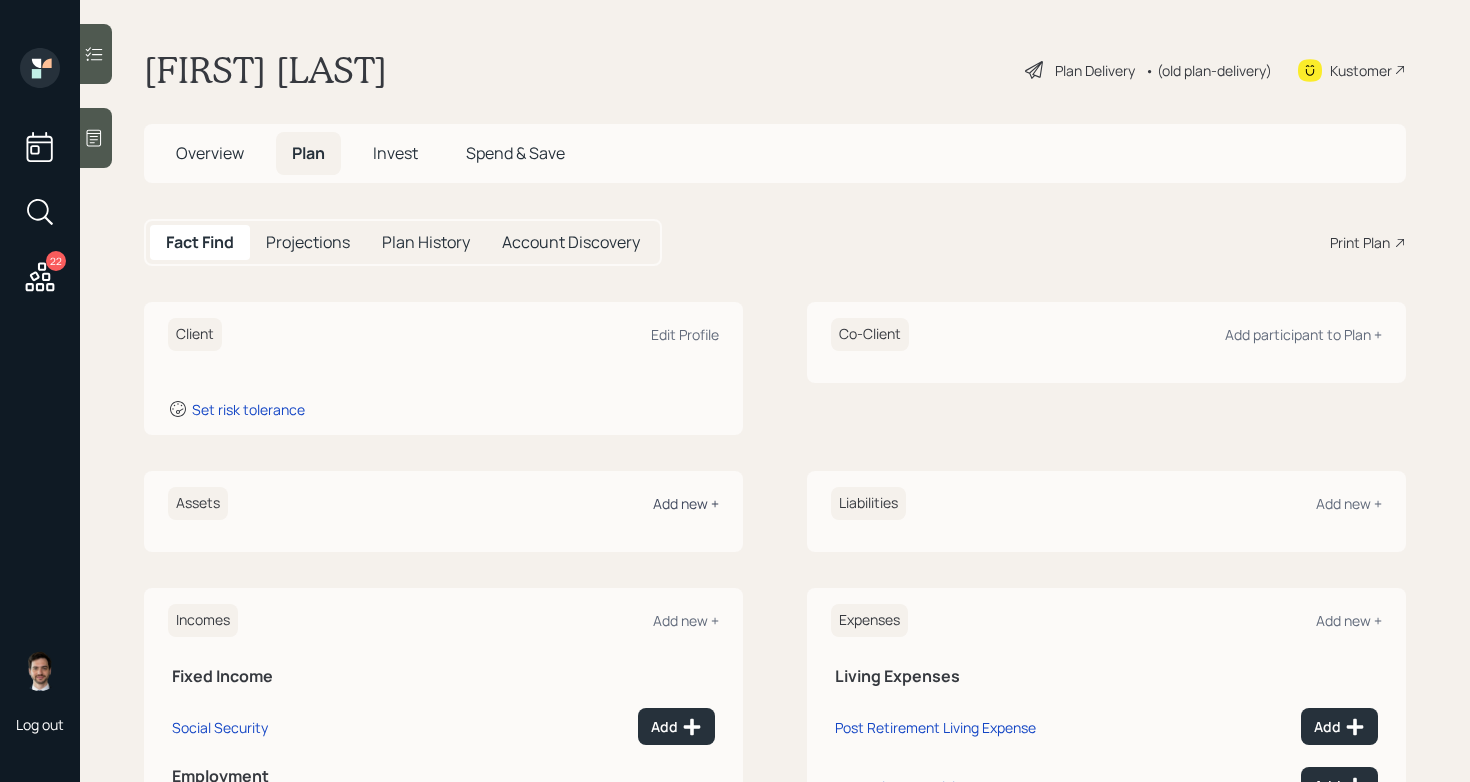 click on "Add new +" at bounding box center [686, 503] 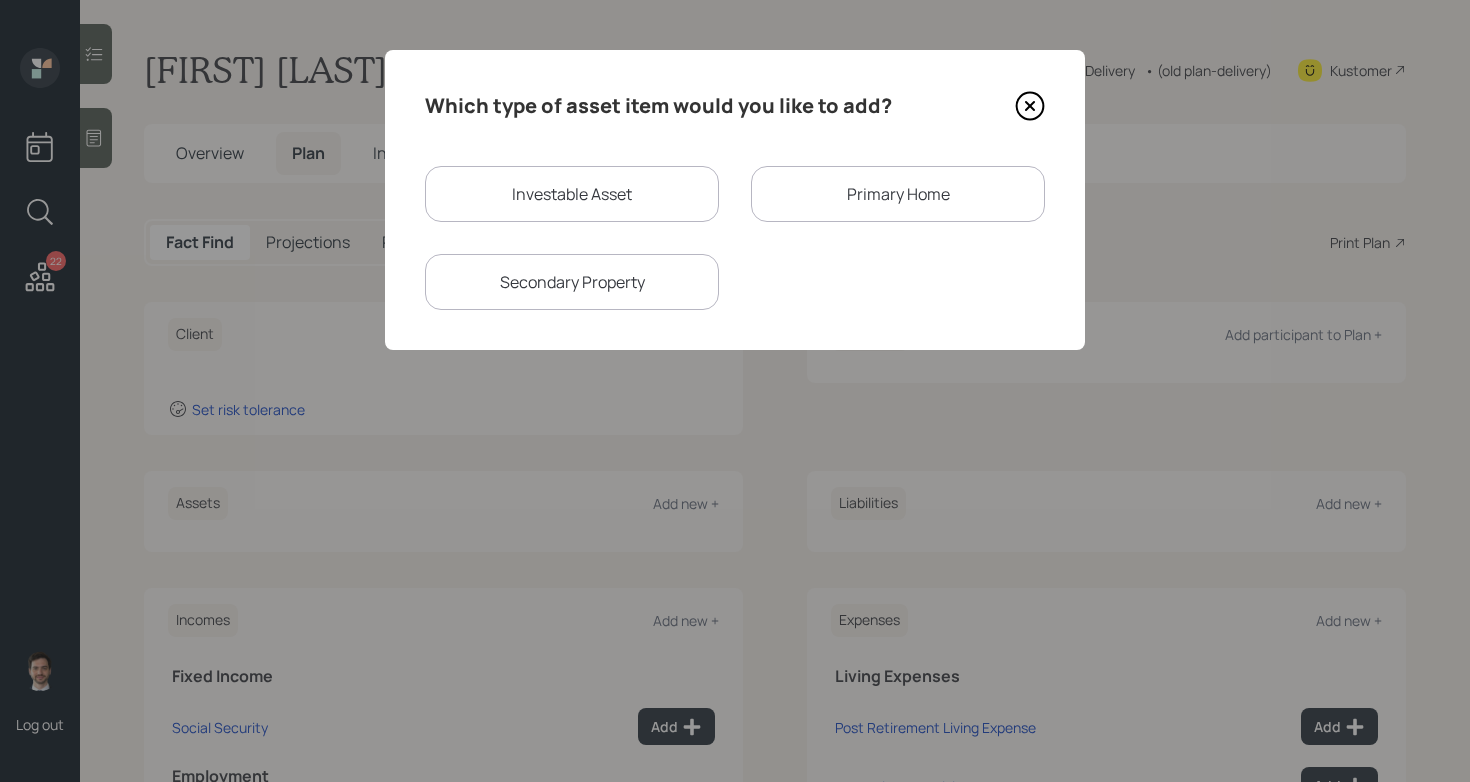 click on "Investable Asset" at bounding box center [572, 194] 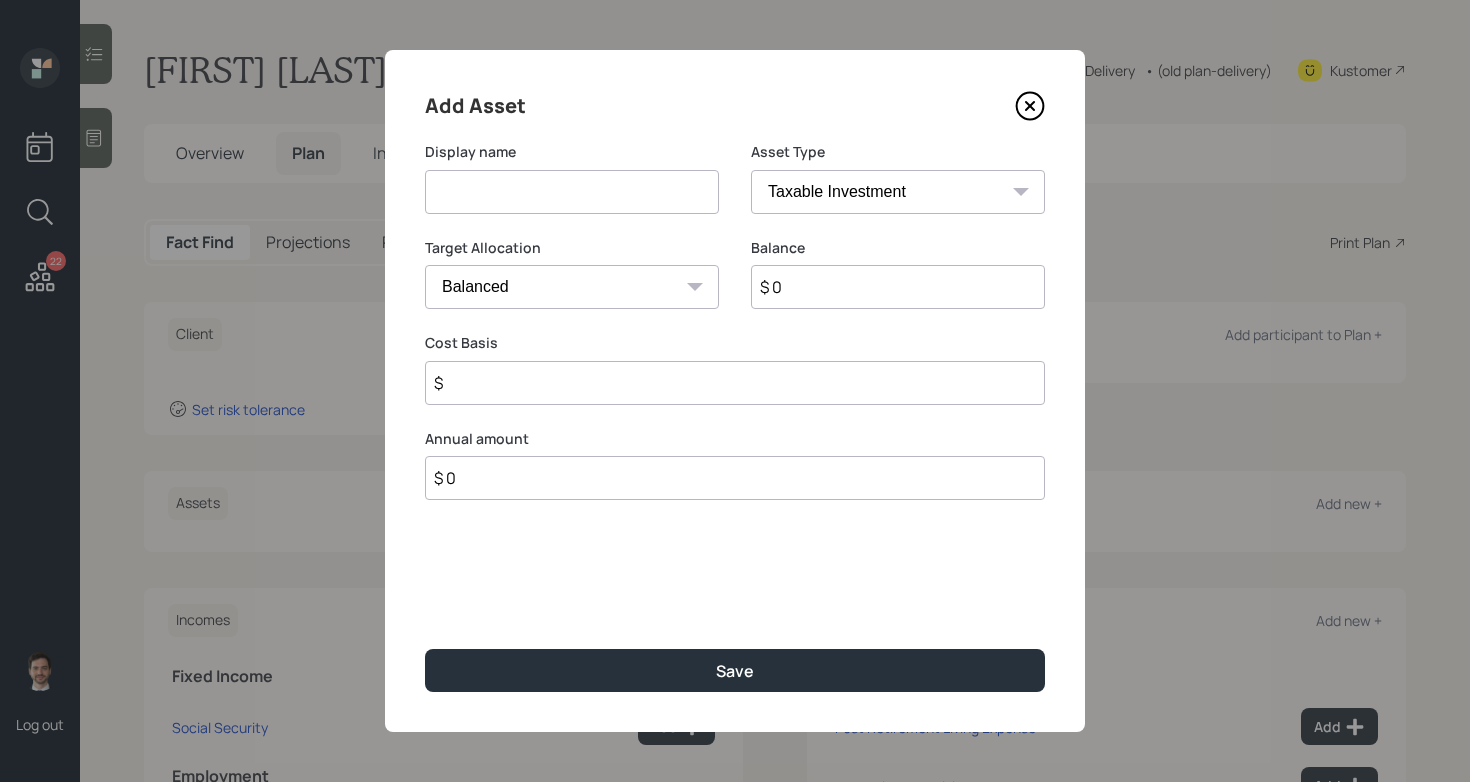 click at bounding box center [572, 192] 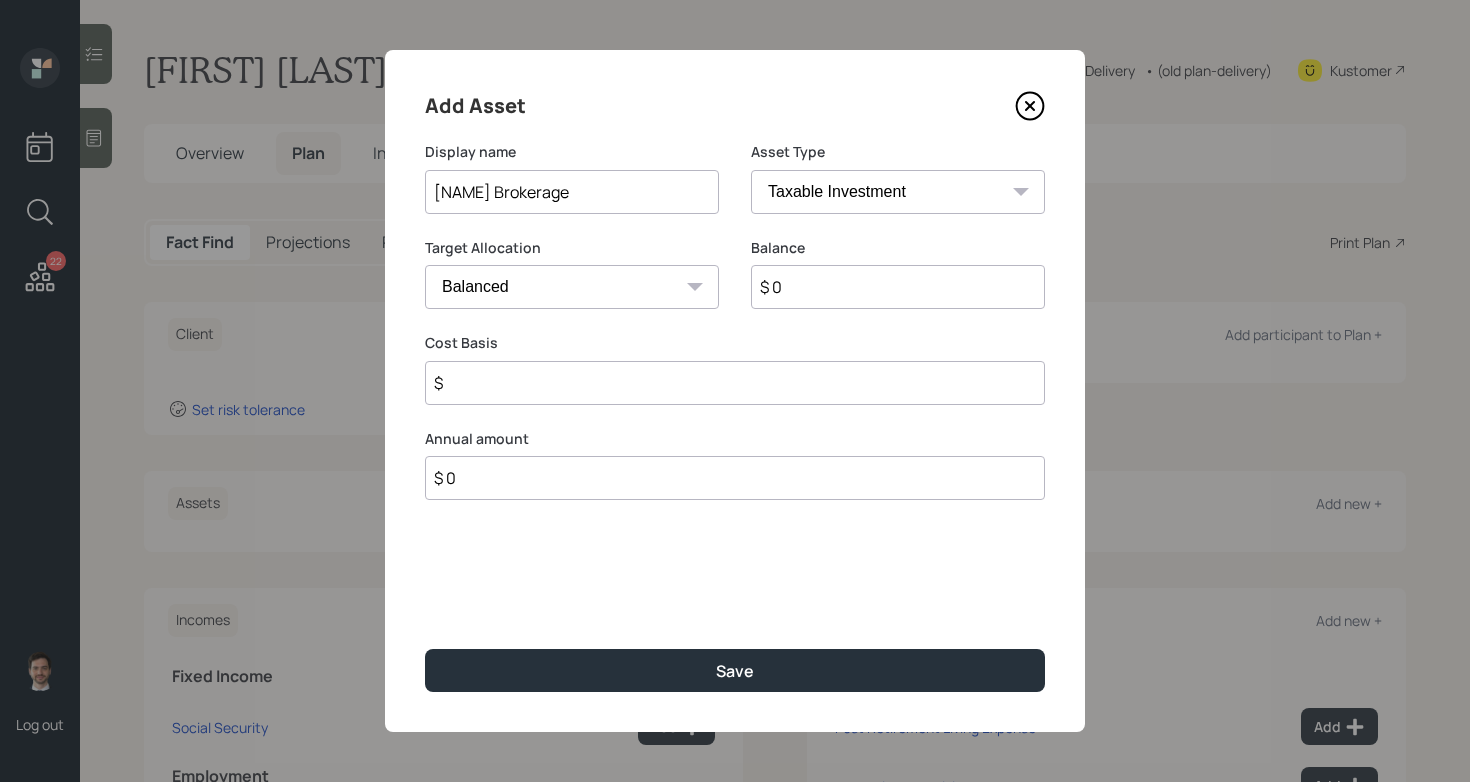 type on "Edward Jones Brokerage" 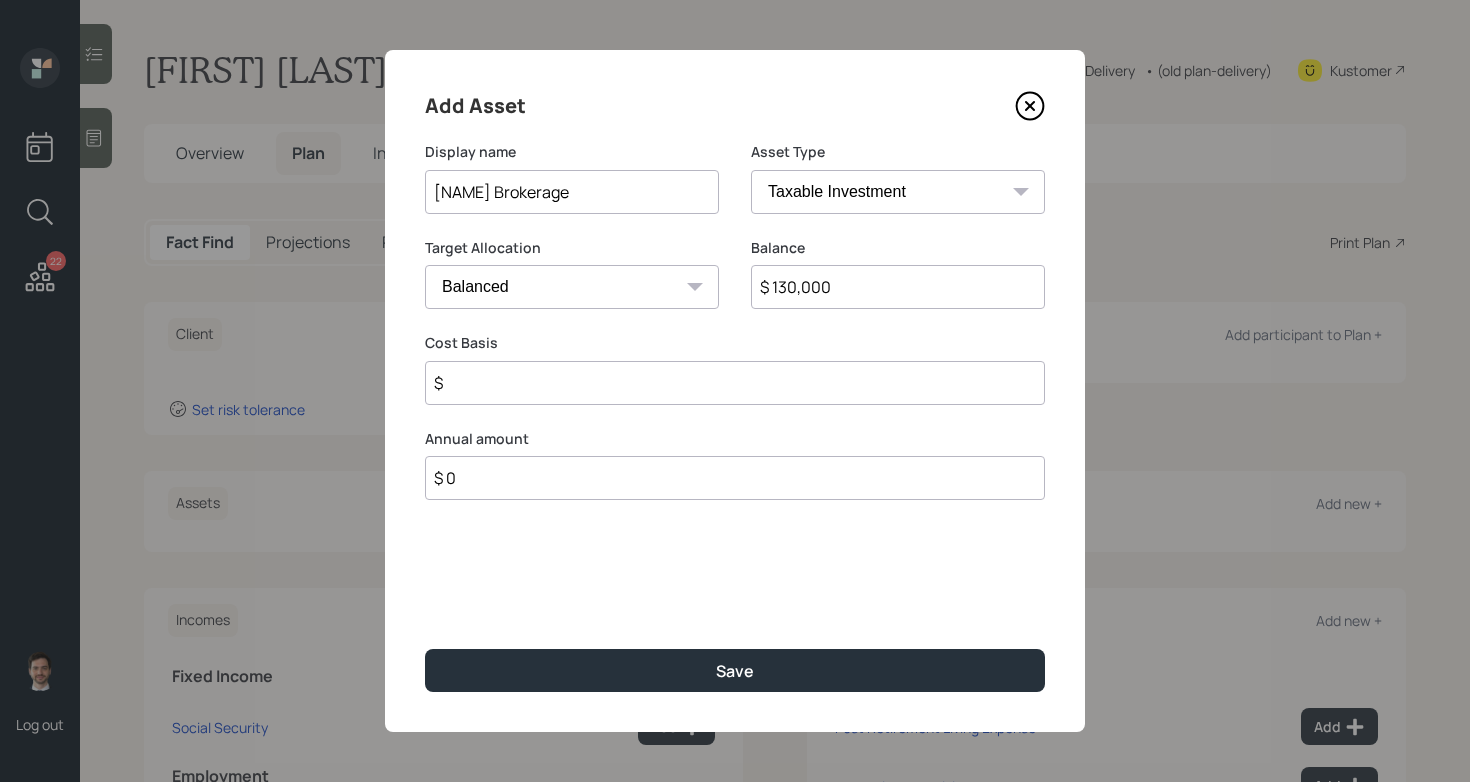 type on "$ 130,000" 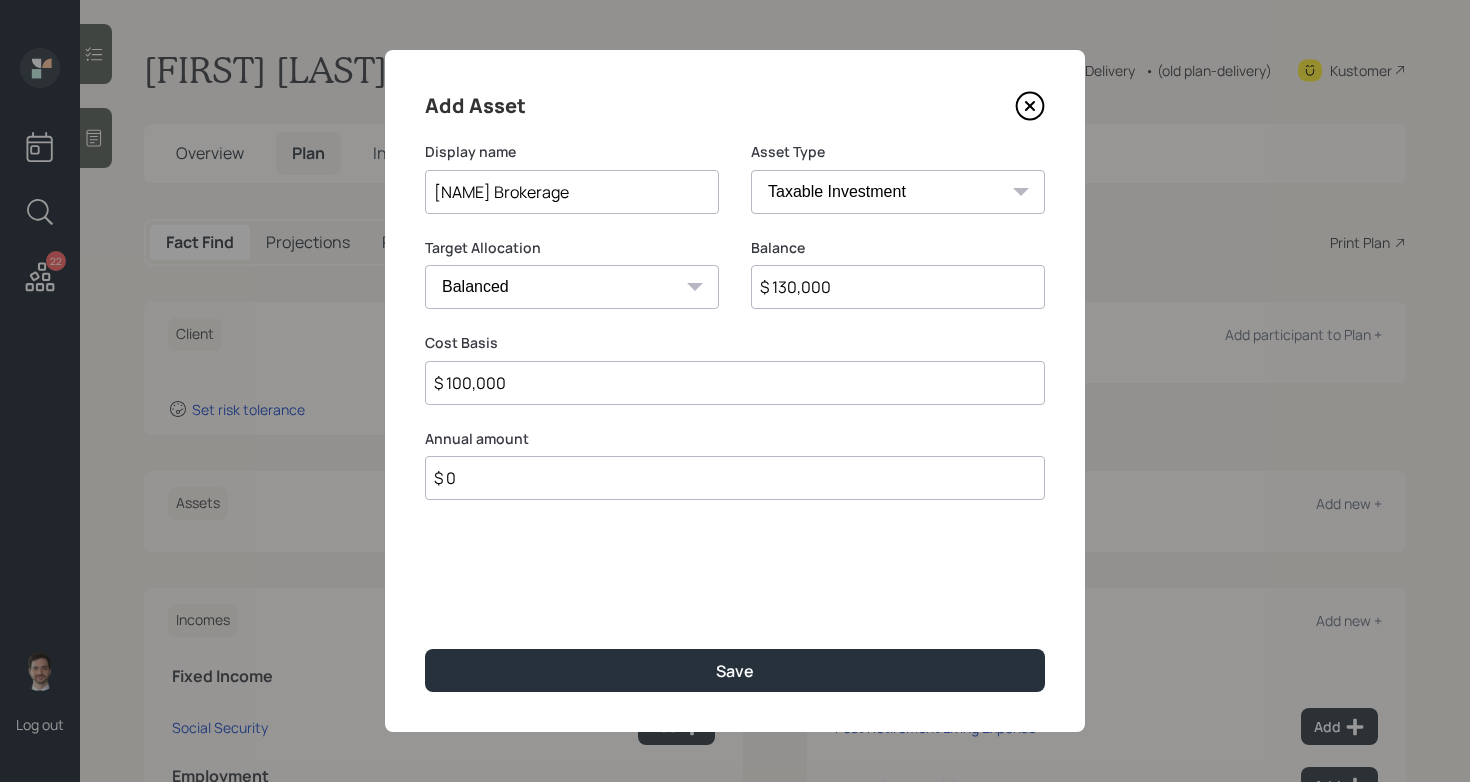 type on "$ 100,000" 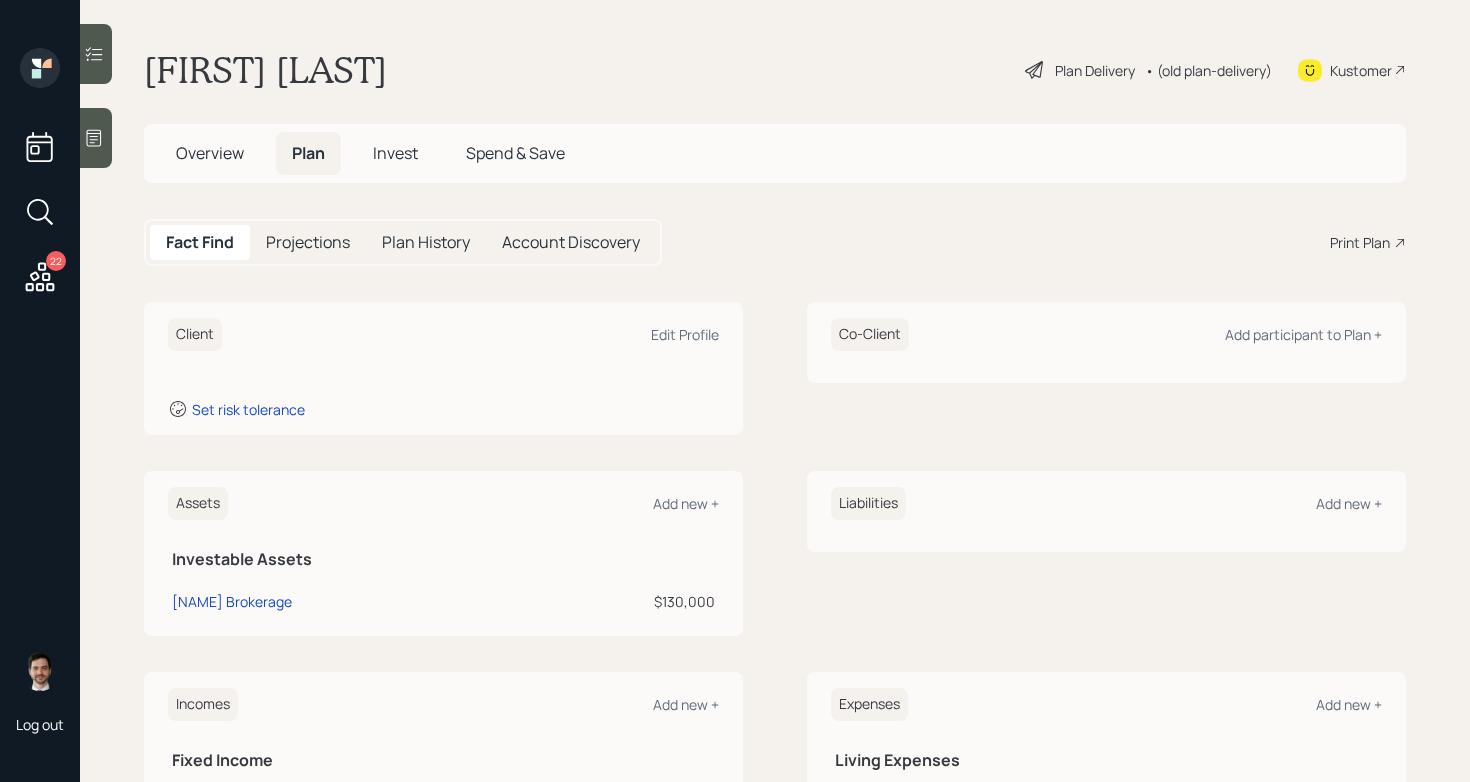 click on "22" at bounding box center [40, 279] 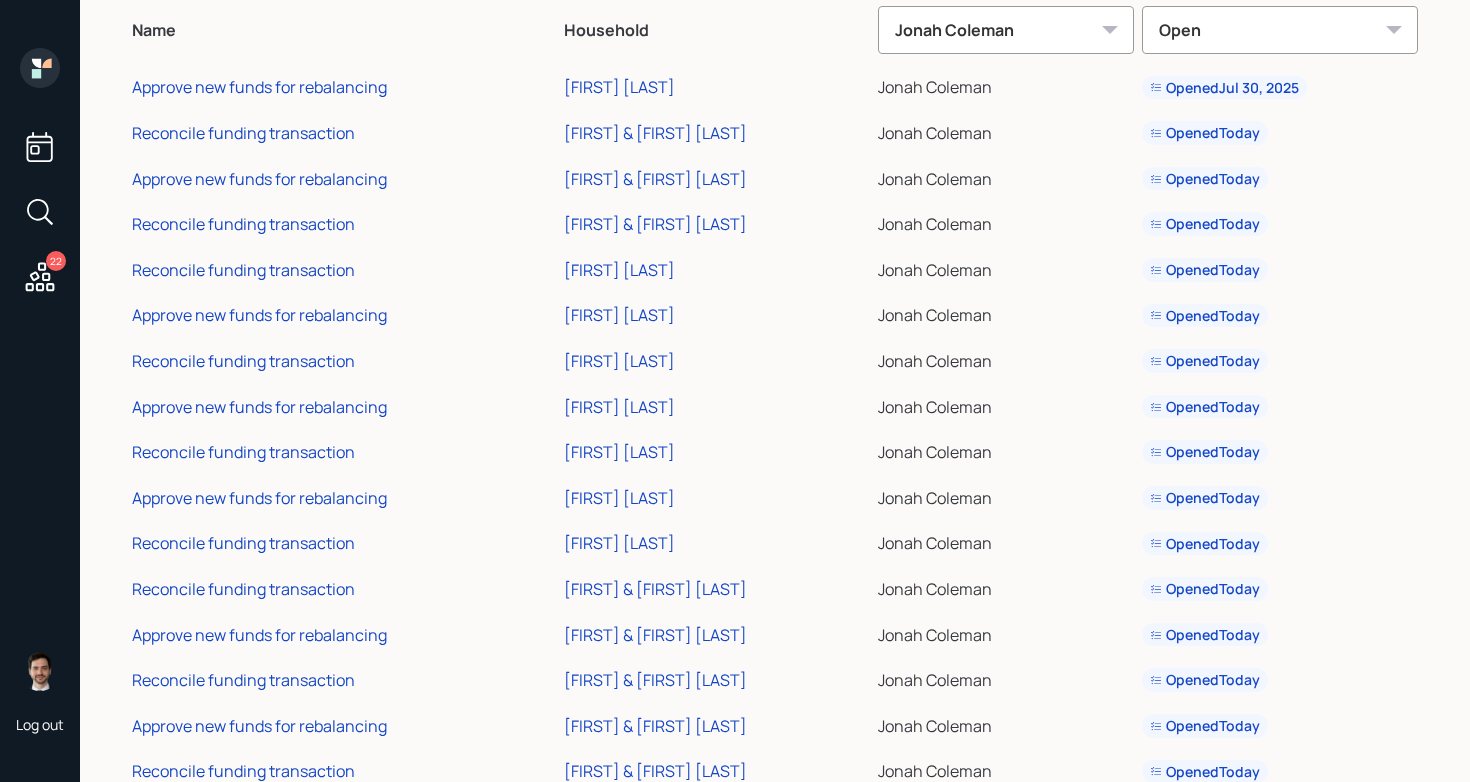 scroll, scrollTop: 0, scrollLeft: 0, axis: both 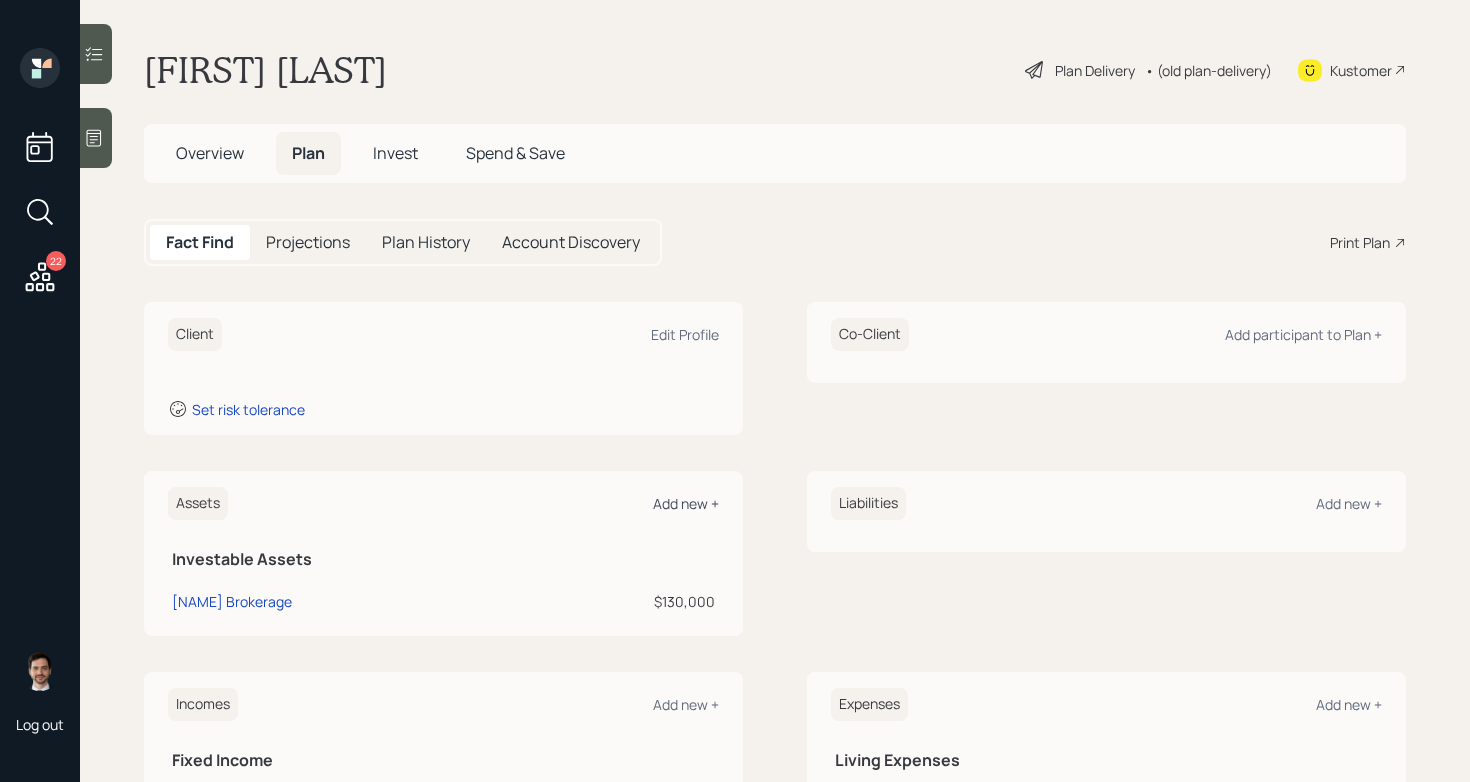 click on "Add new +" at bounding box center [686, 503] 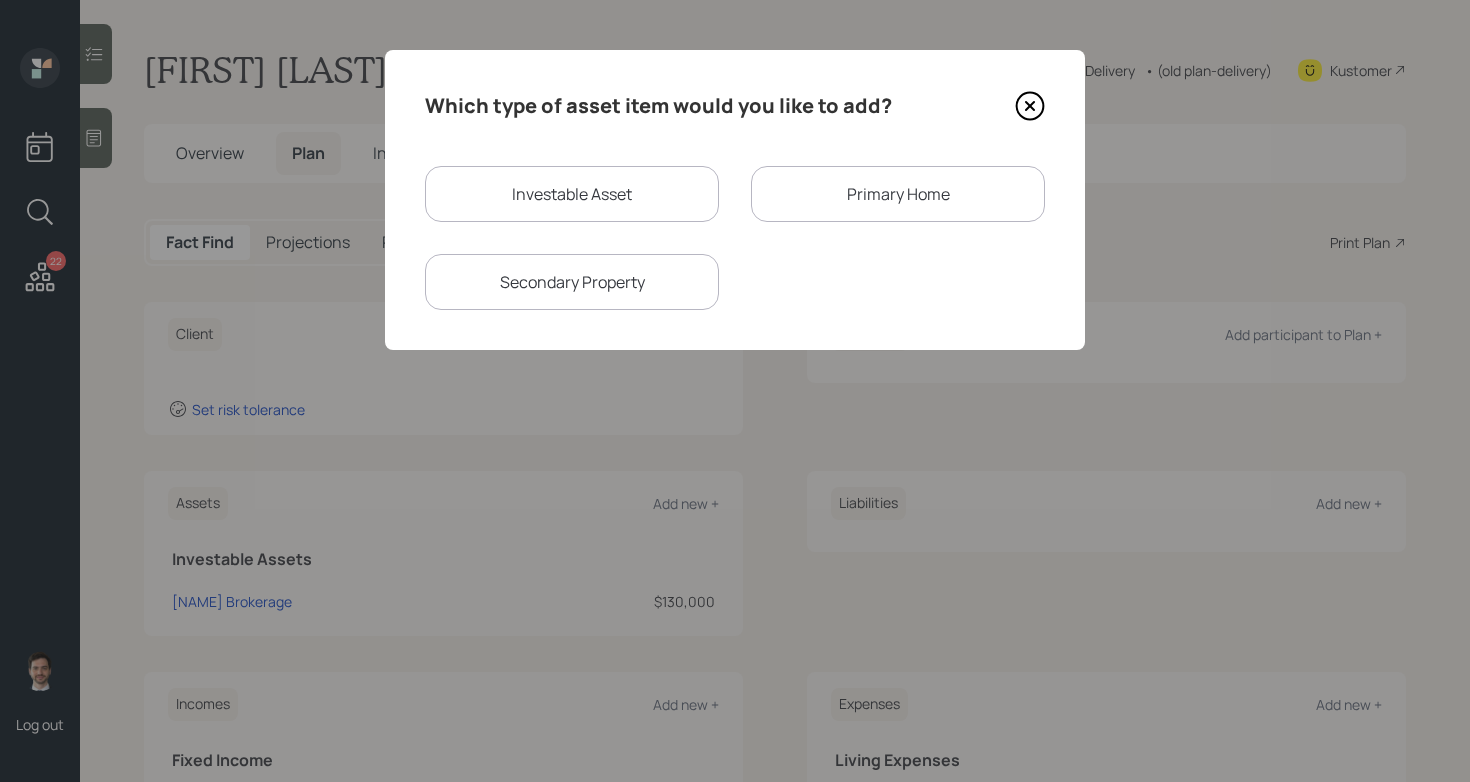 click on "Investable Asset" at bounding box center [572, 194] 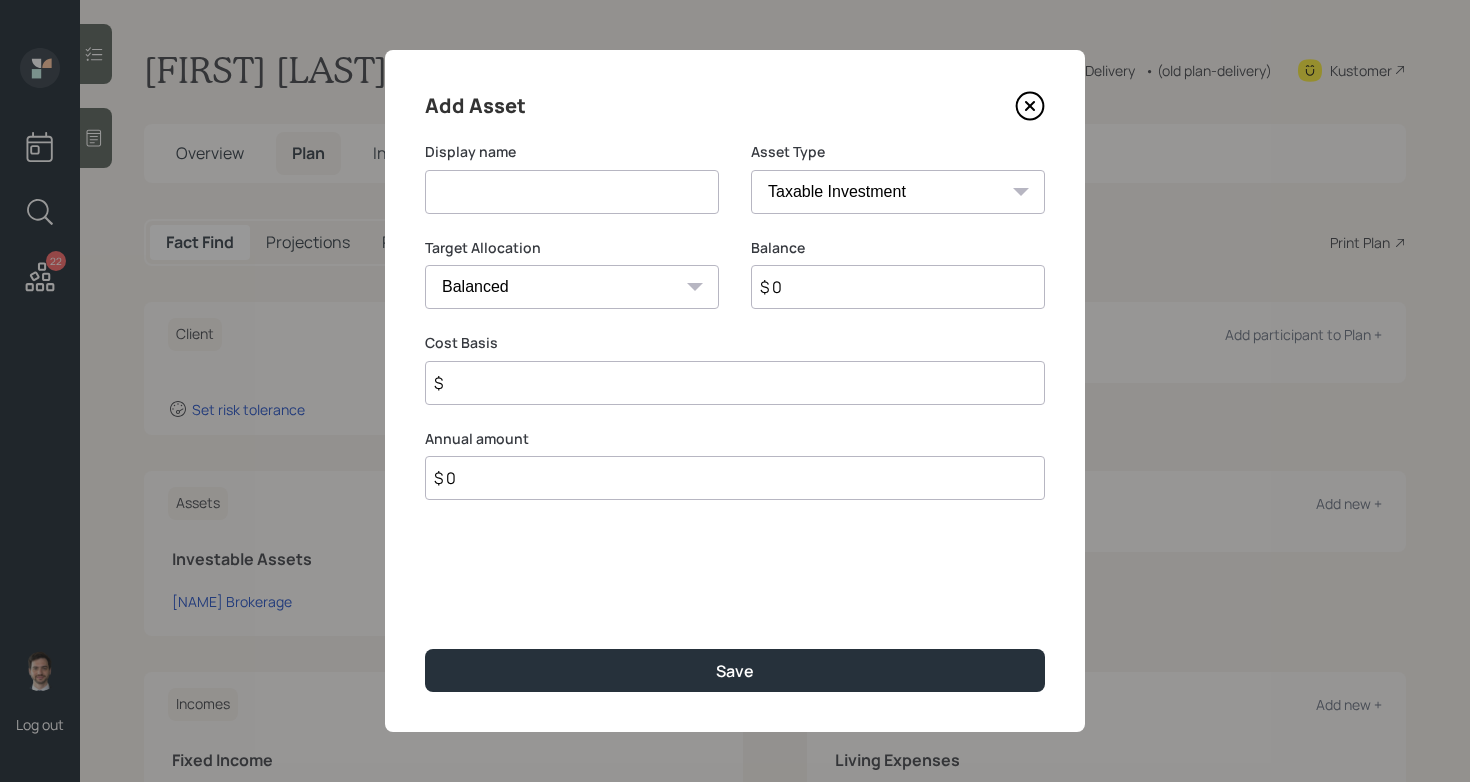 click at bounding box center [572, 192] 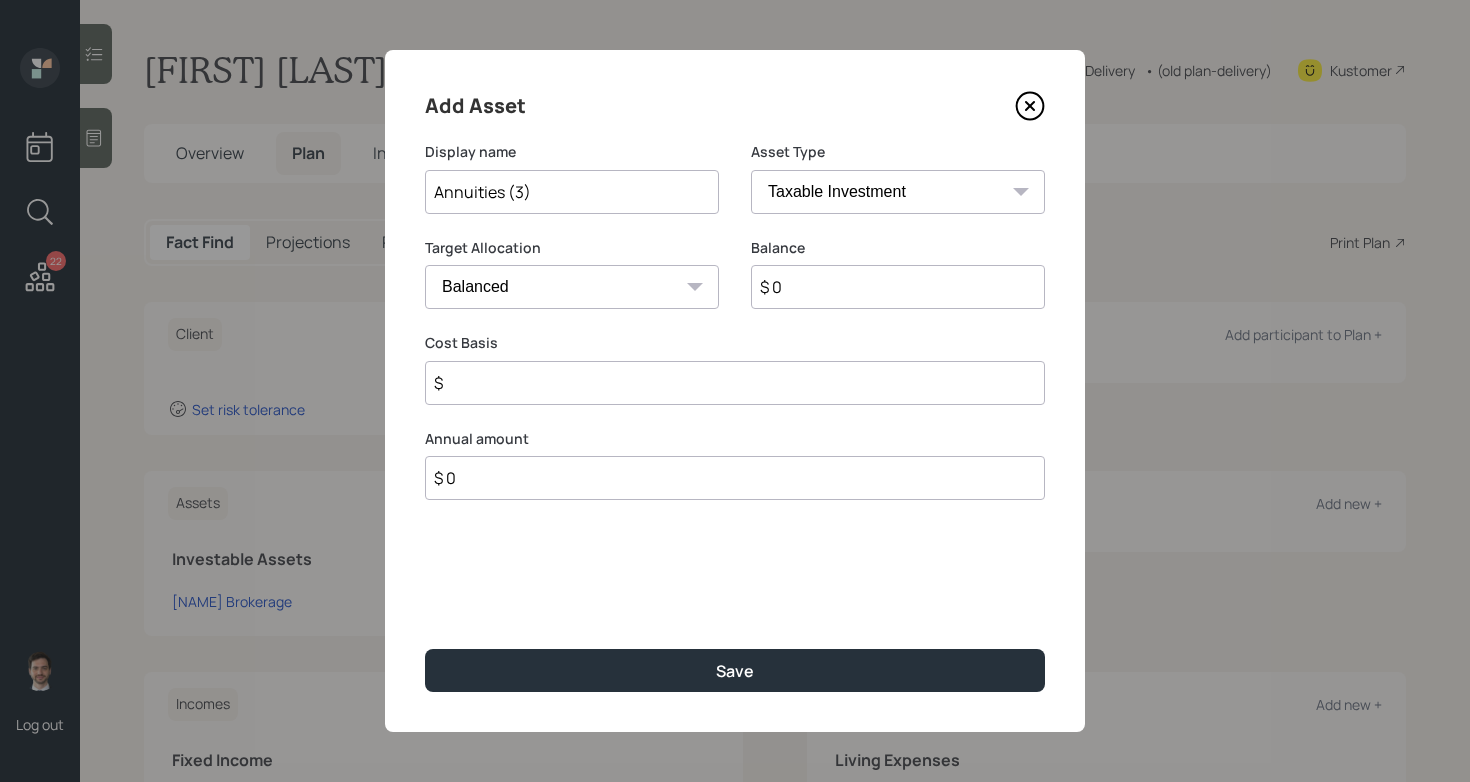 type on "Annuities (3)" 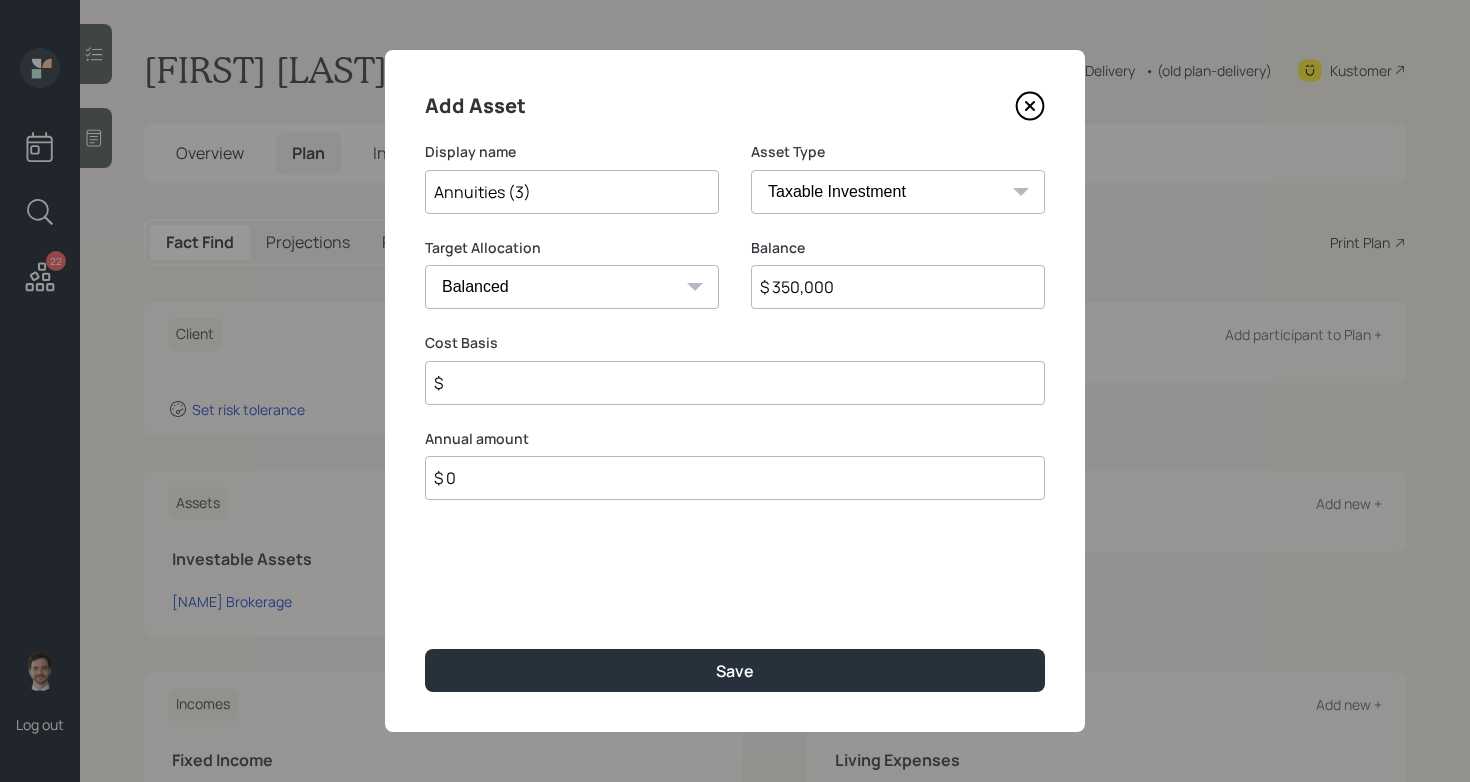 type on "$ 350,000" 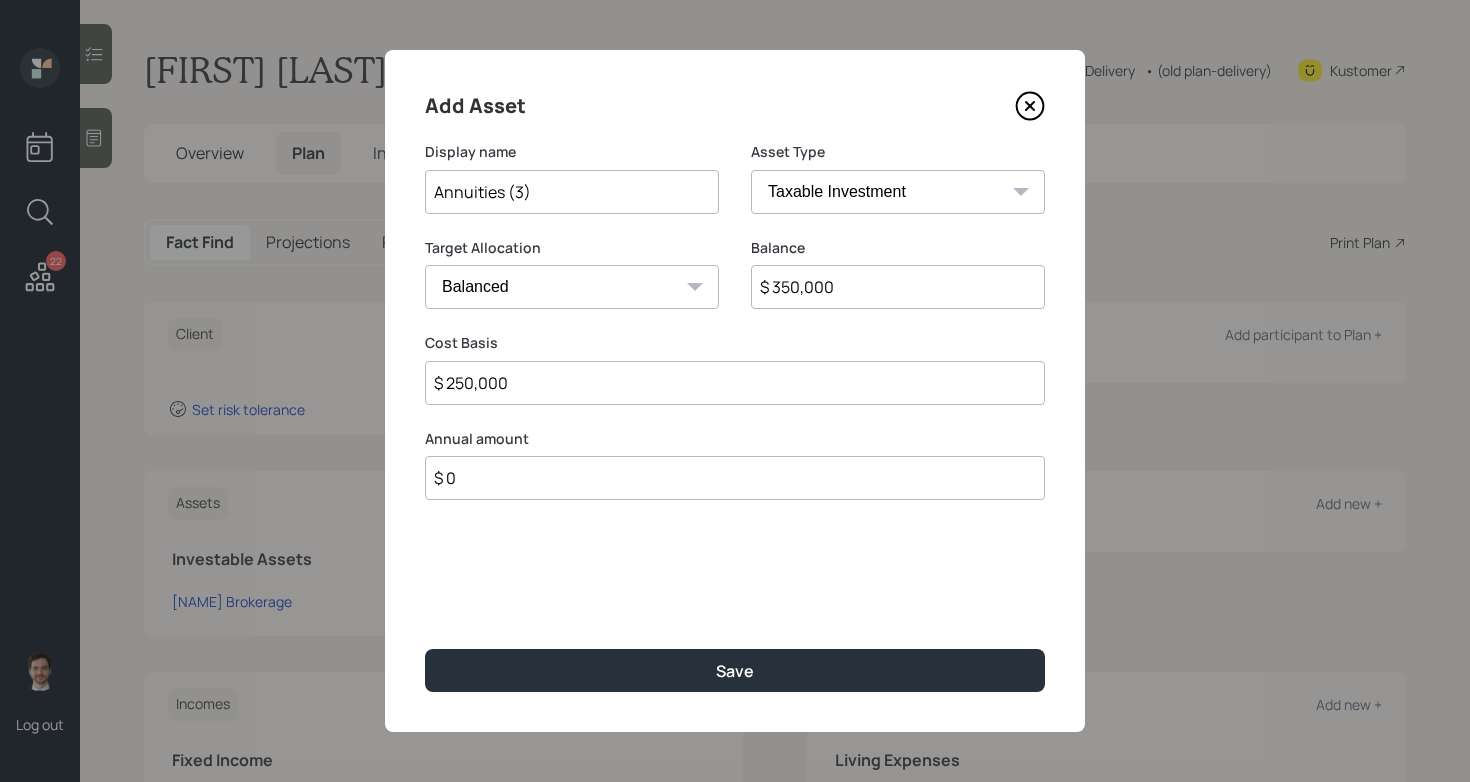 type on "$ 250,000" 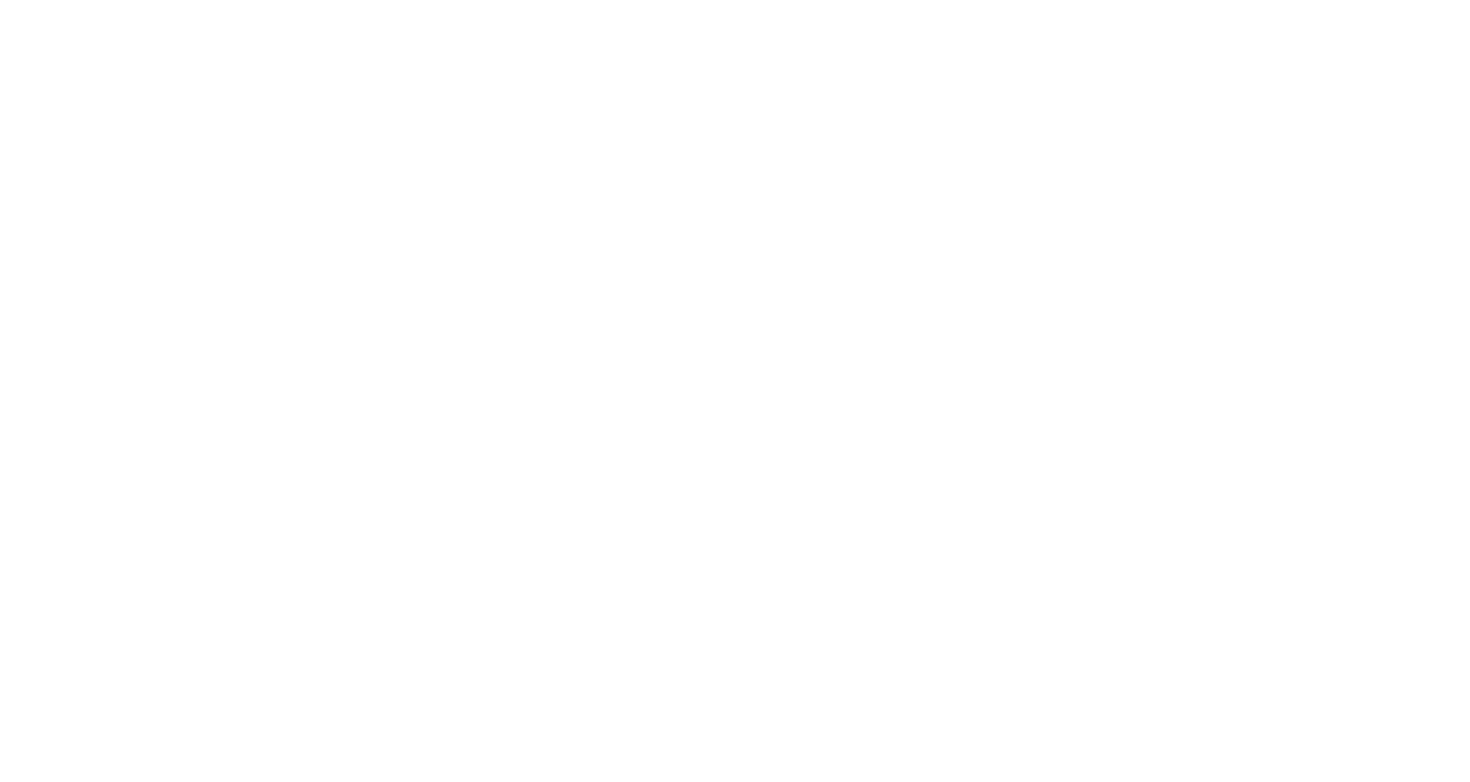 scroll, scrollTop: 0, scrollLeft: 0, axis: both 